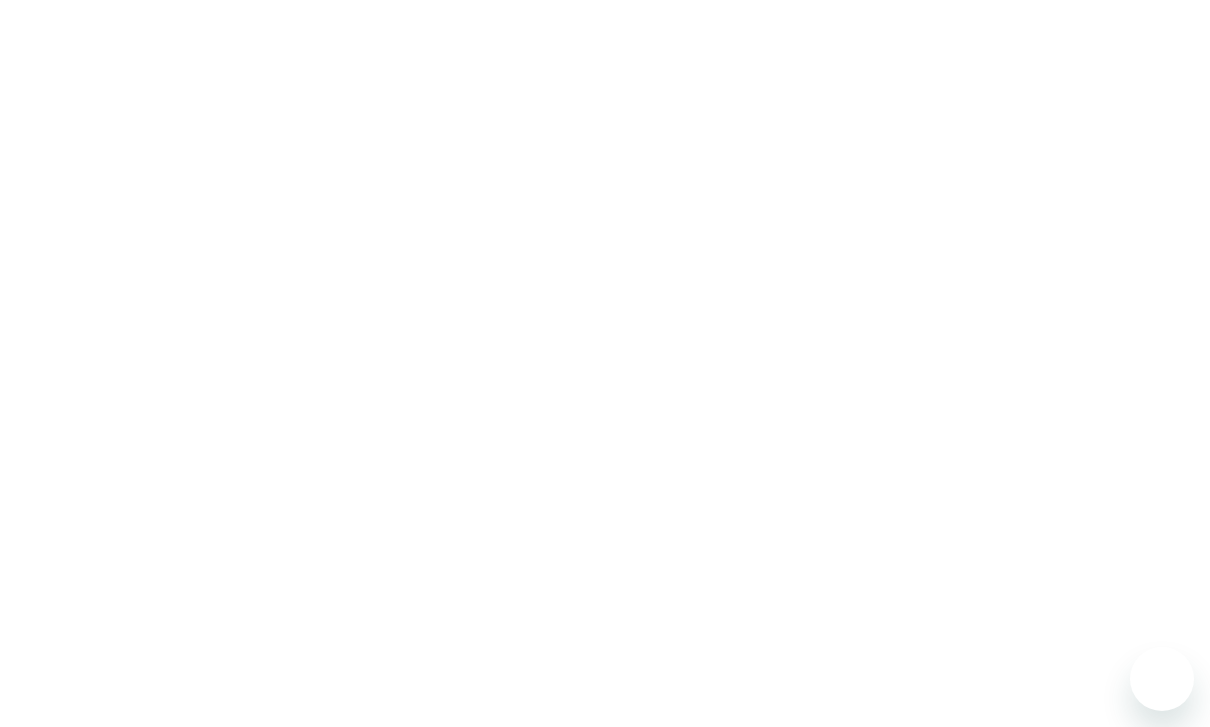 scroll, scrollTop: 0, scrollLeft: 0, axis: both 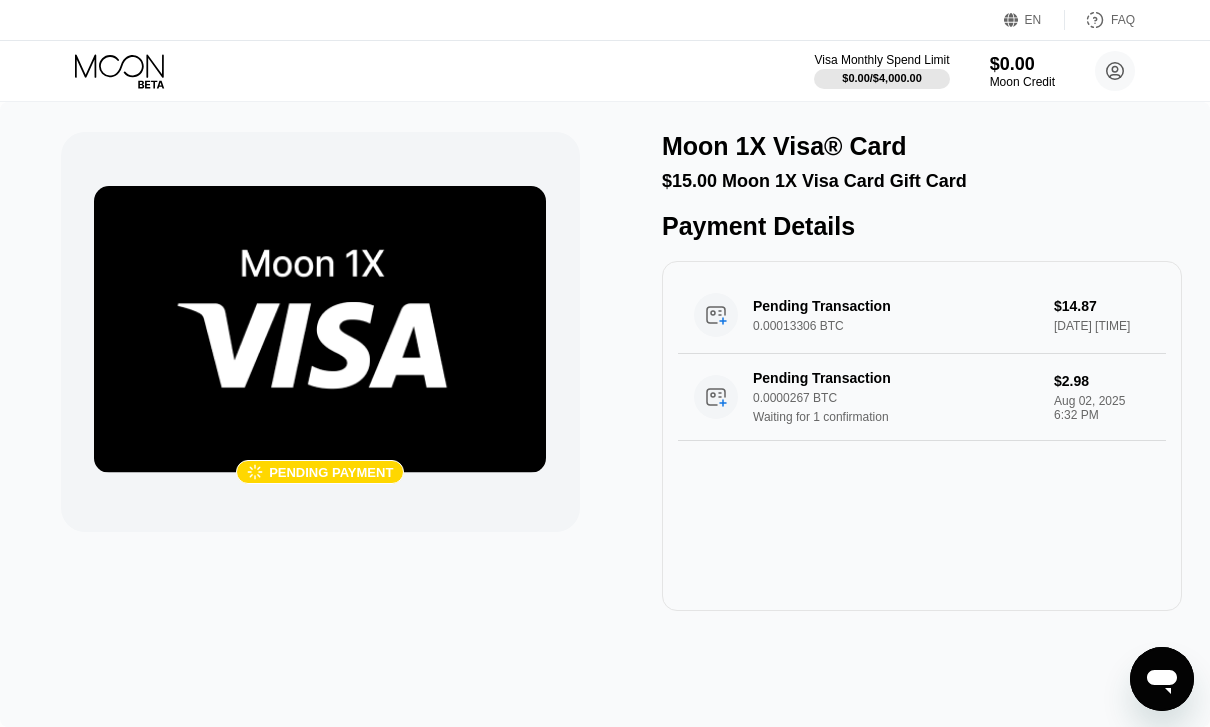 click at bounding box center (320, 329) 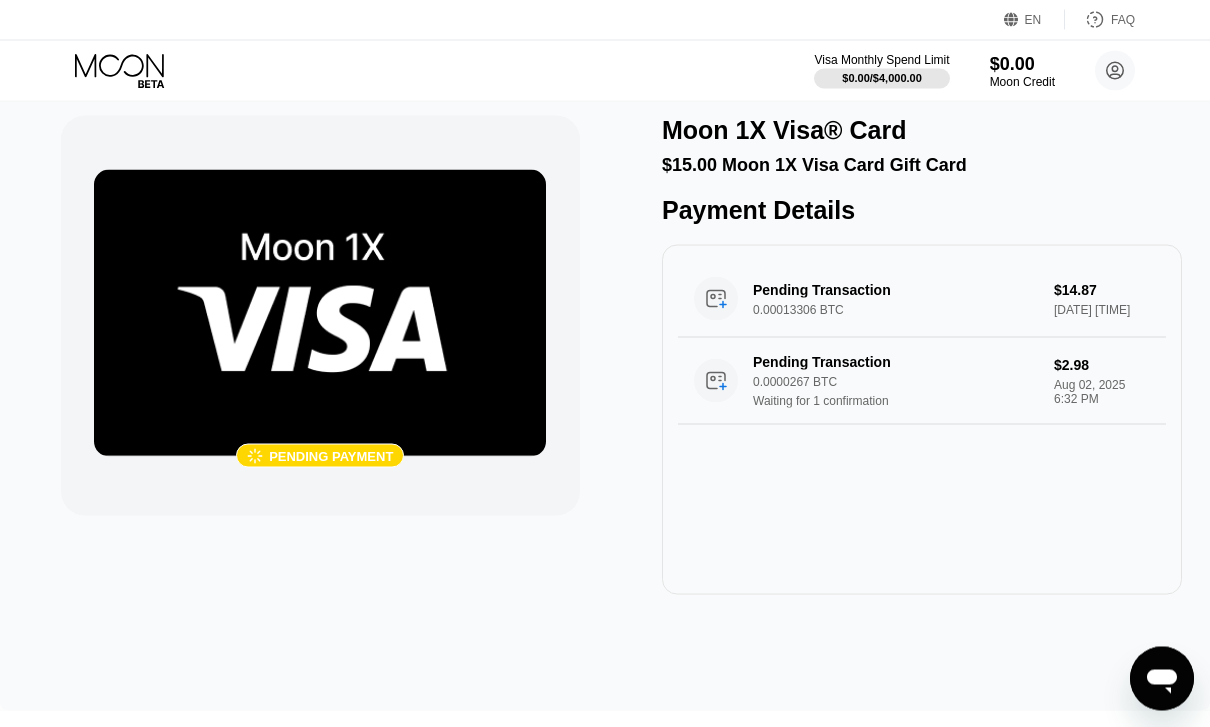 scroll, scrollTop: 0, scrollLeft: 0, axis: both 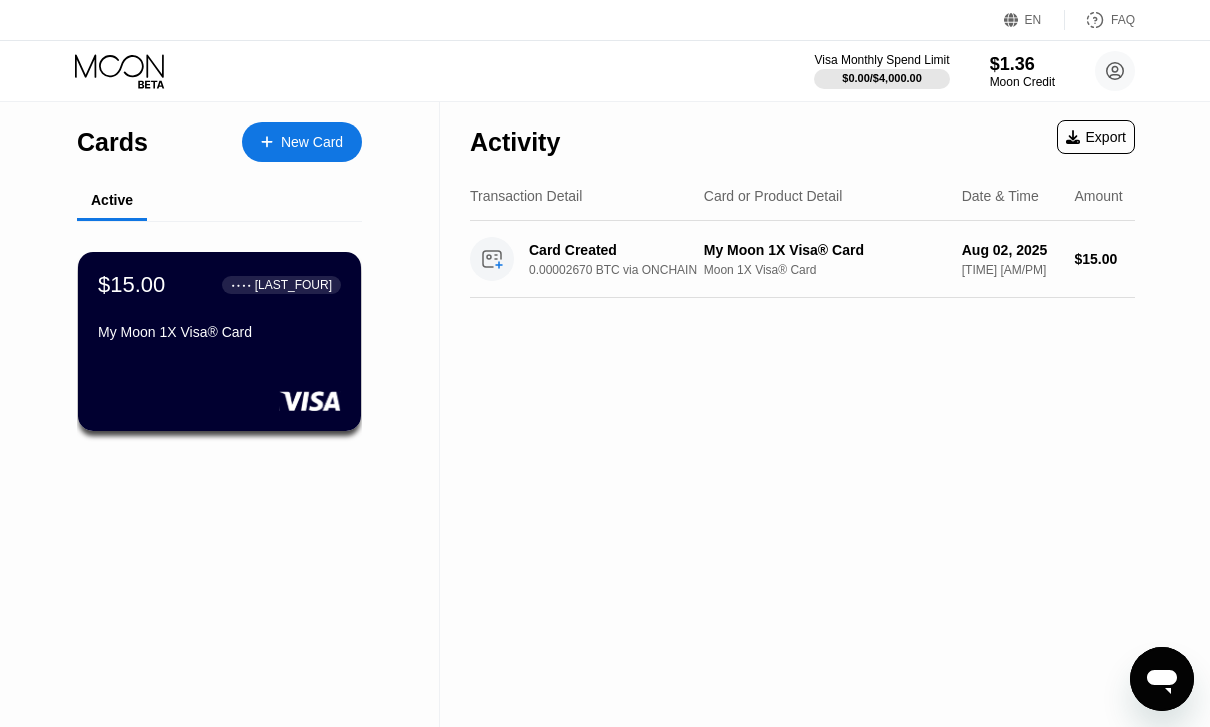 click on "My Moon 1X Visa® Card" at bounding box center [219, 336] 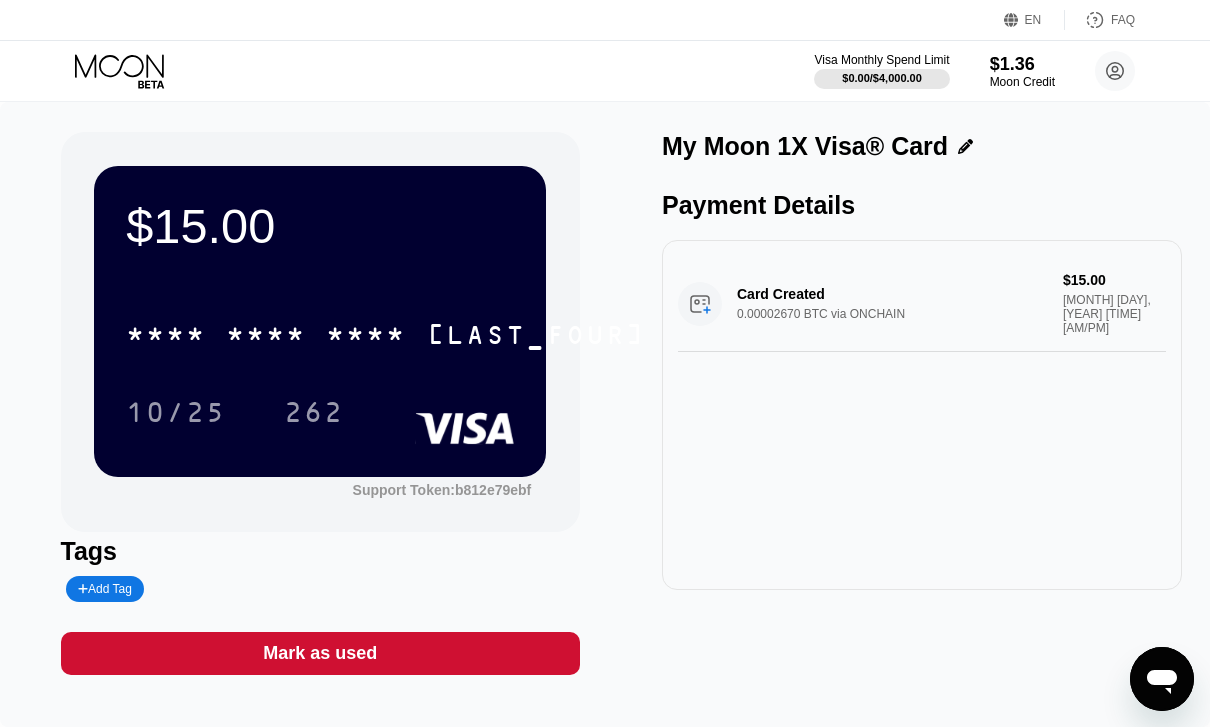 click on "[LAST_FOUR]" at bounding box center [536, 337] 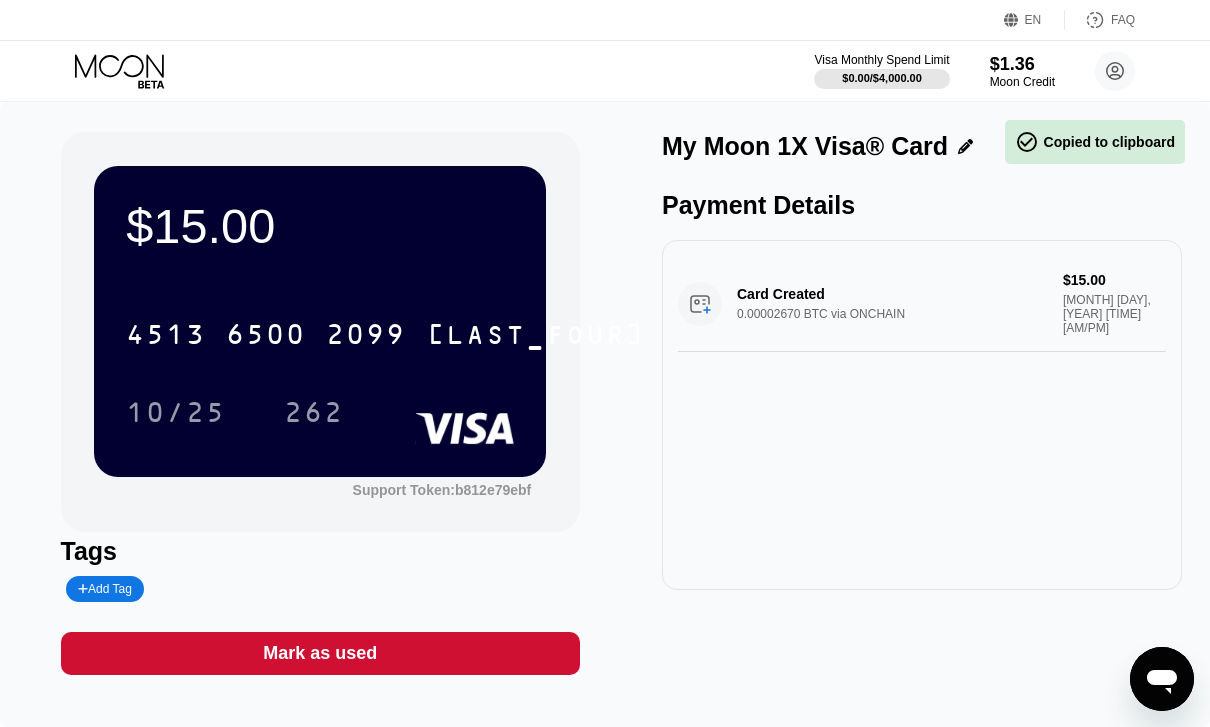 click on "[CARD_NUMBER] [MM]/[YY] [ZIP]" at bounding box center (320, 353) 